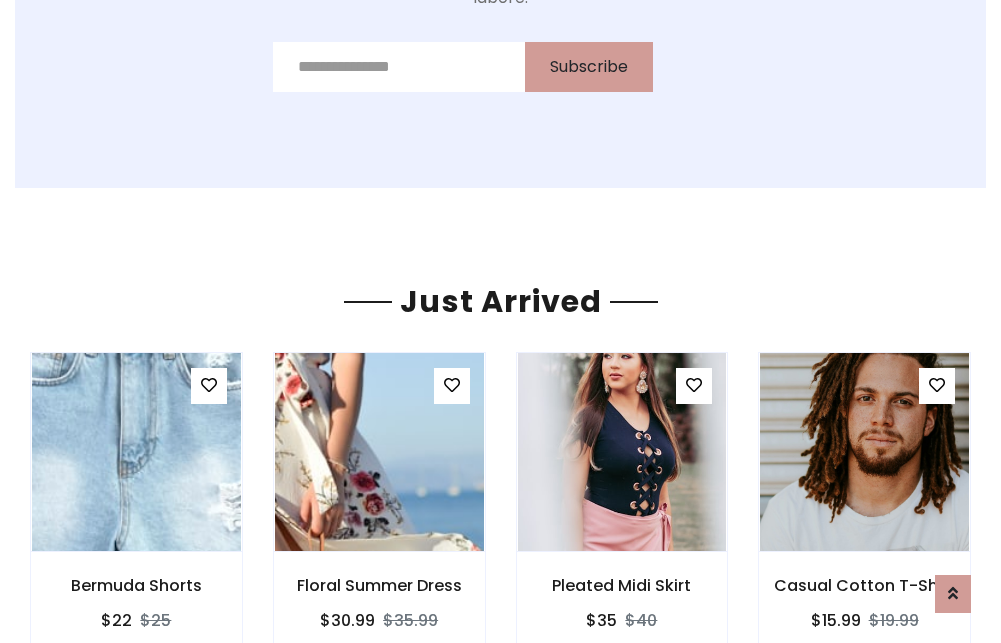 scroll, scrollTop: 2092, scrollLeft: 0, axis: vertical 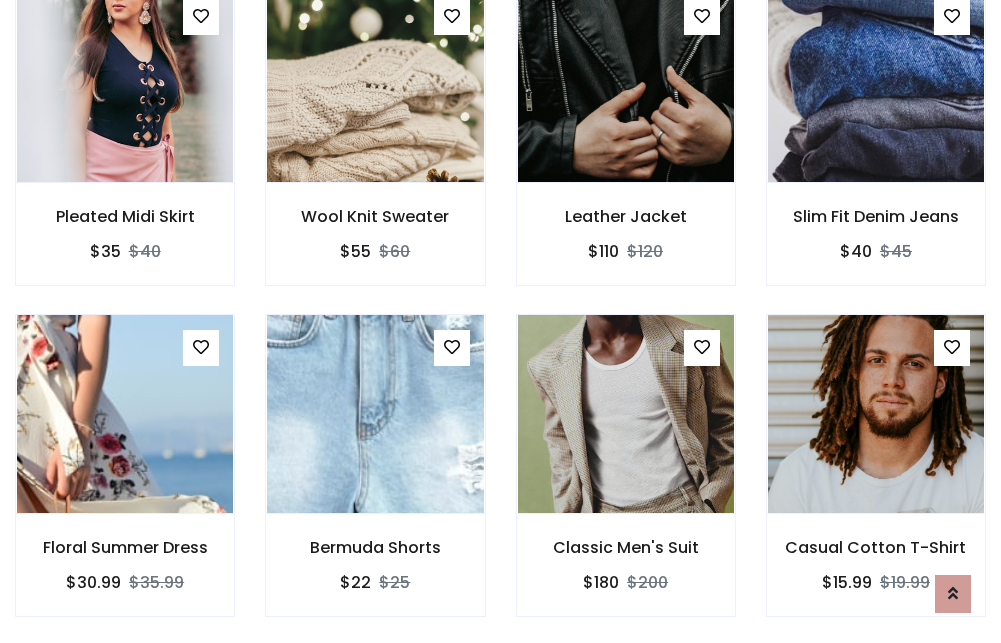 click on "Classic Men's Suit
$180
$200" at bounding box center [626, 479] 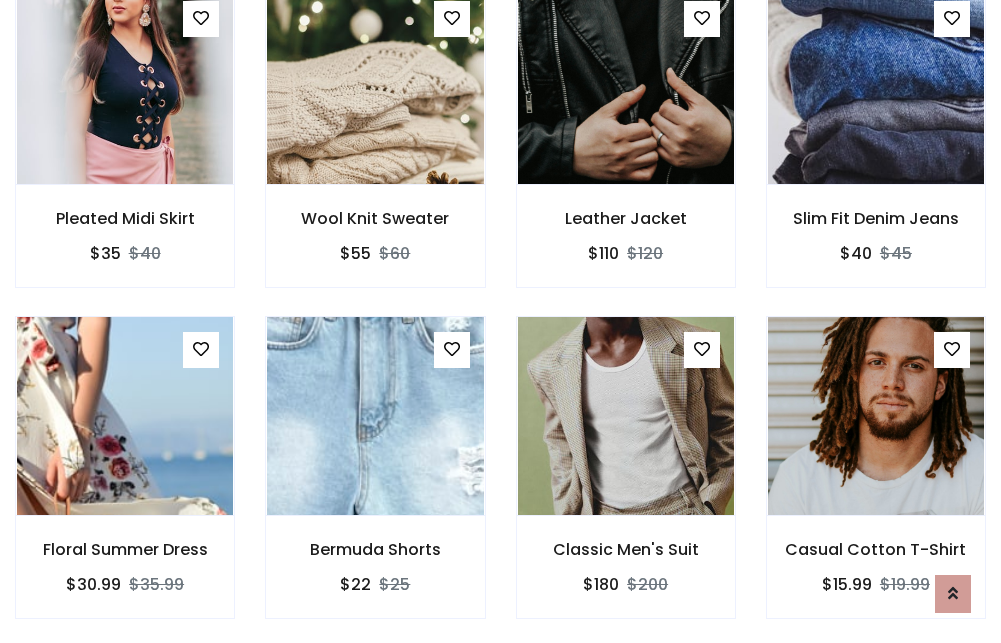 click on "Classic Men's Suit
$180
$200" at bounding box center [626, 481] 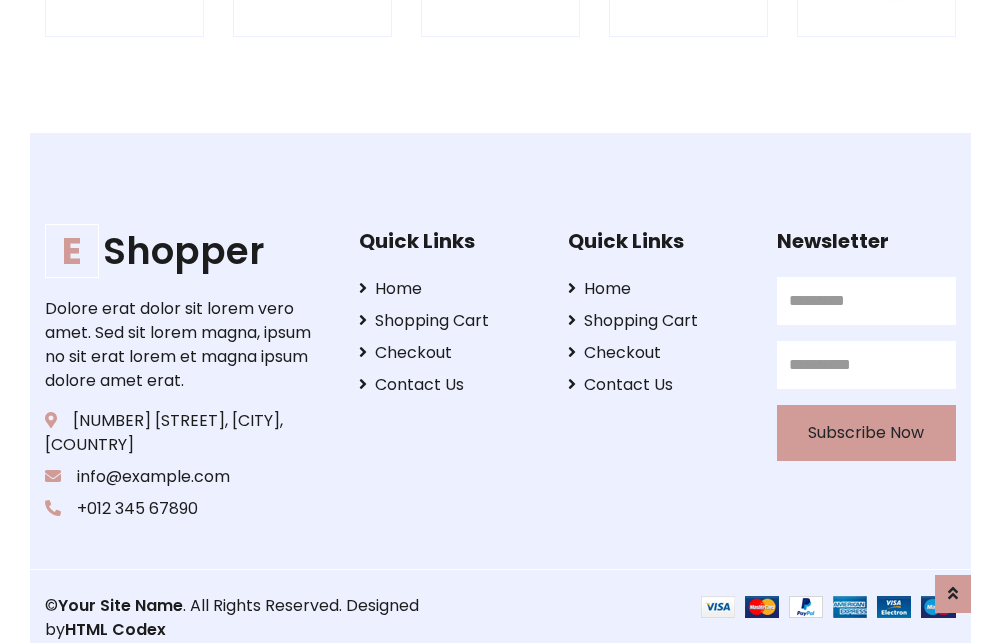 scroll, scrollTop: 3807, scrollLeft: 0, axis: vertical 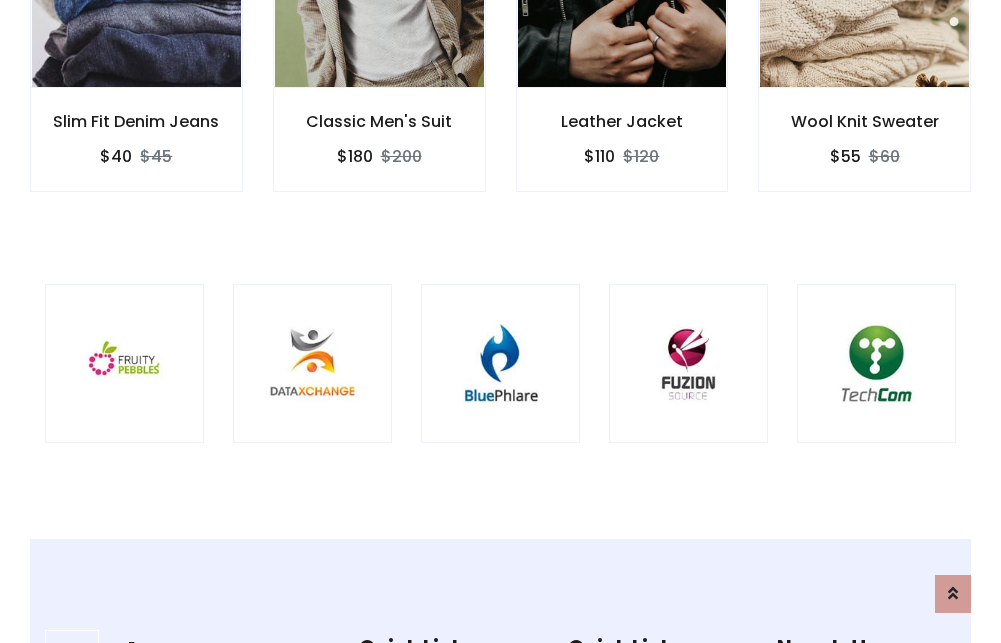 click at bounding box center (500, 363) 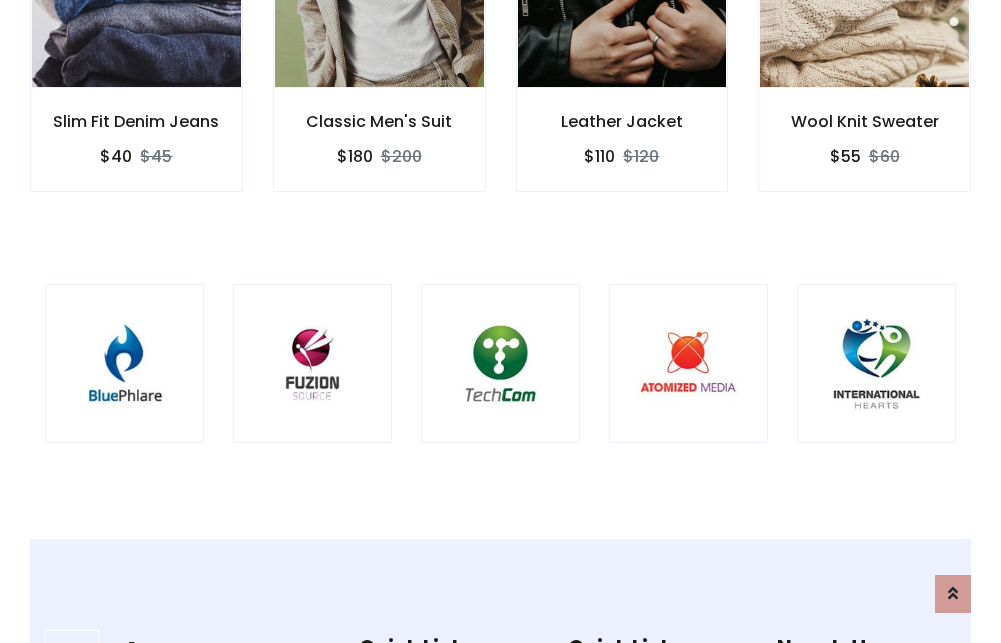 click at bounding box center [500, 363] 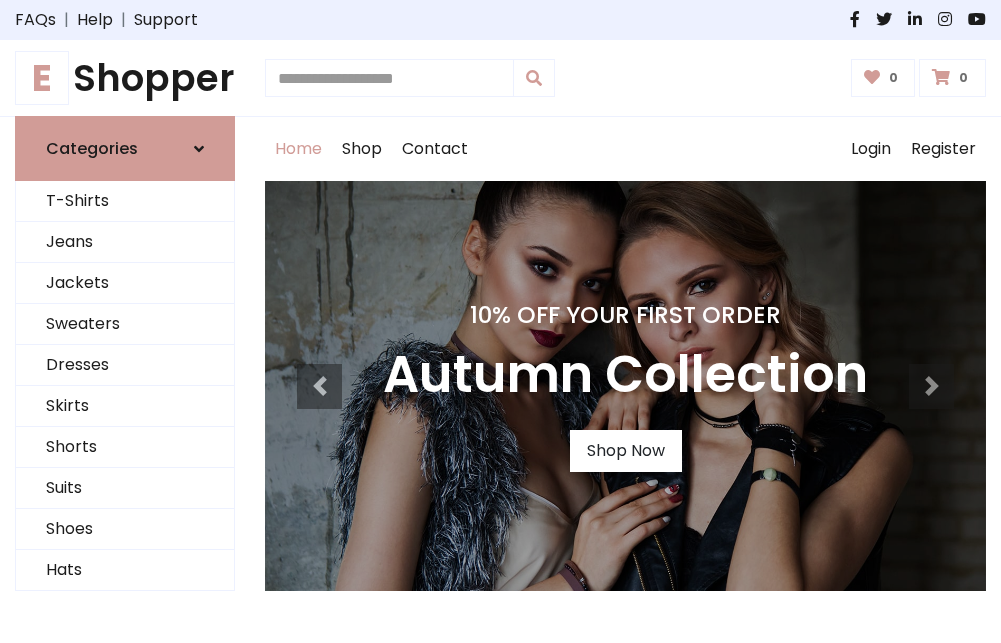 scroll, scrollTop: 0, scrollLeft: 0, axis: both 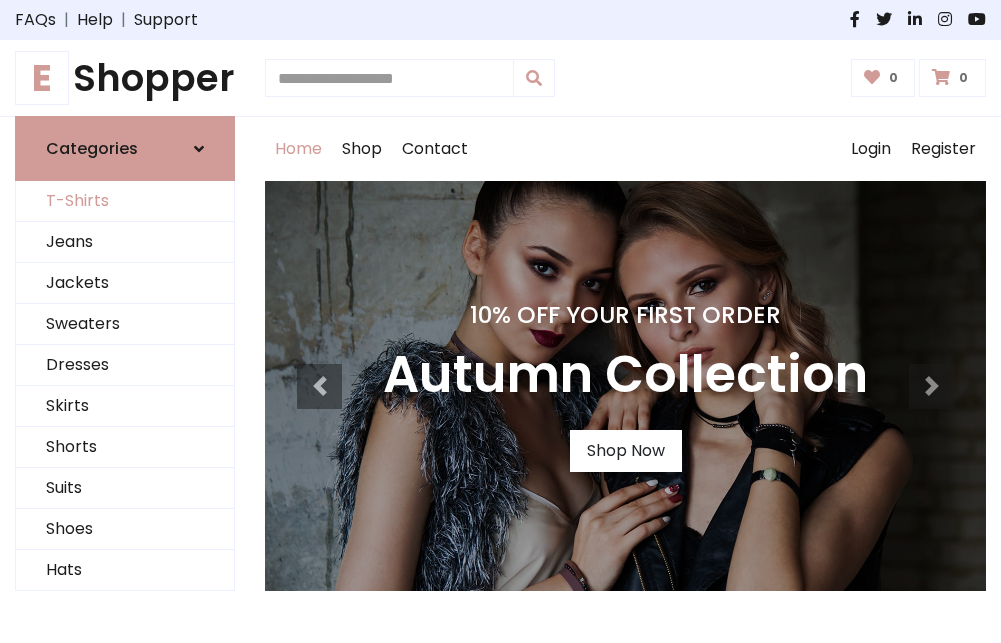 click on "T-Shirts" at bounding box center (125, 201) 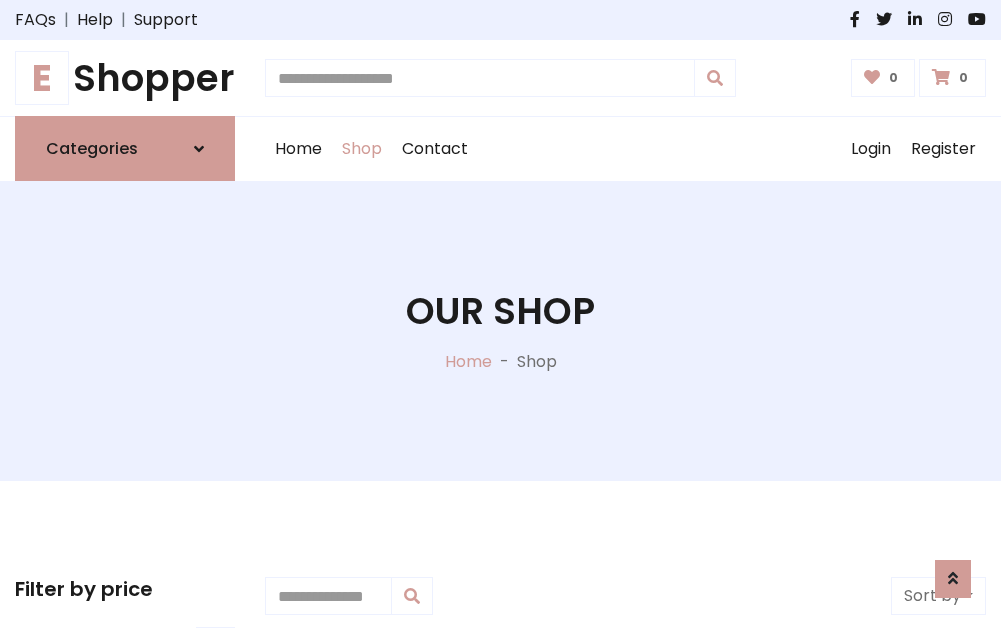 scroll, scrollTop: 802, scrollLeft: 0, axis: vertical 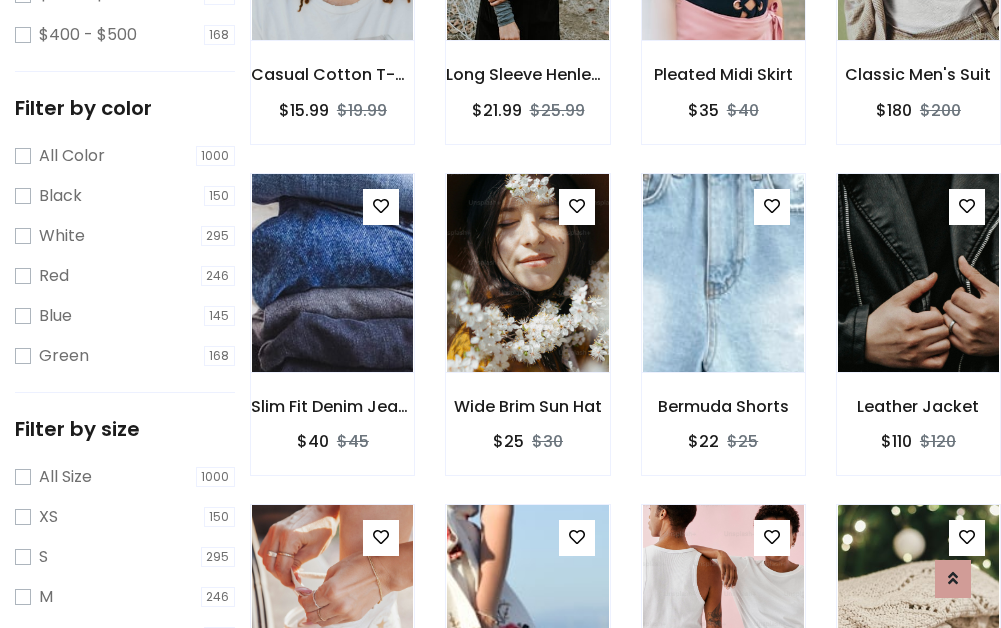 click at bounding box center (723, -59) 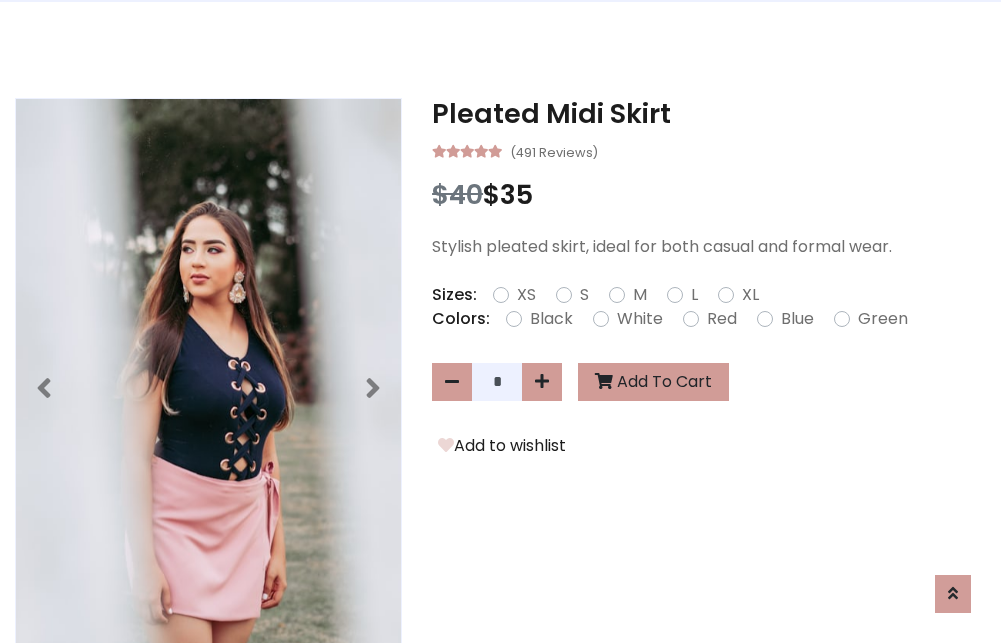 scroll, scrollTop: 0, scrollLeft: 0, axis: both 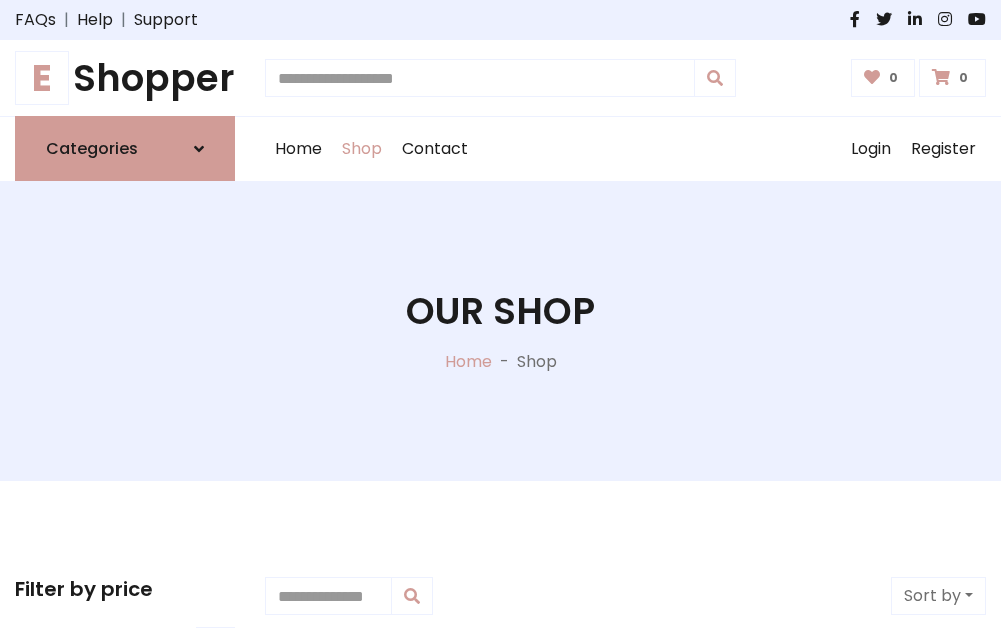 click on "E Shopper" at bounding box center (125, 78) 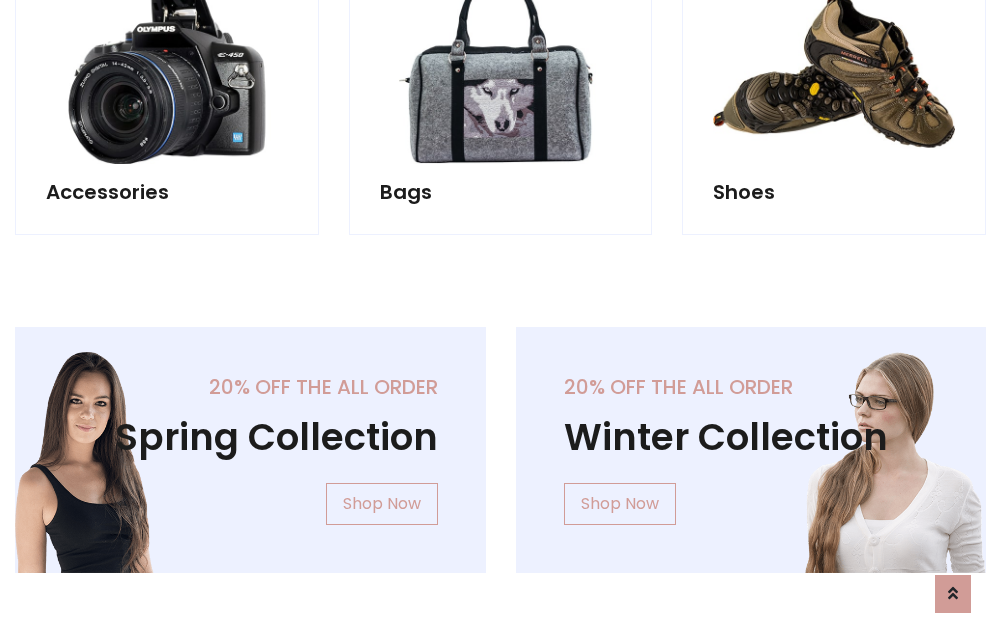 scroll, scrollTop: 1943, scrollLeft: 0, axis: vertical 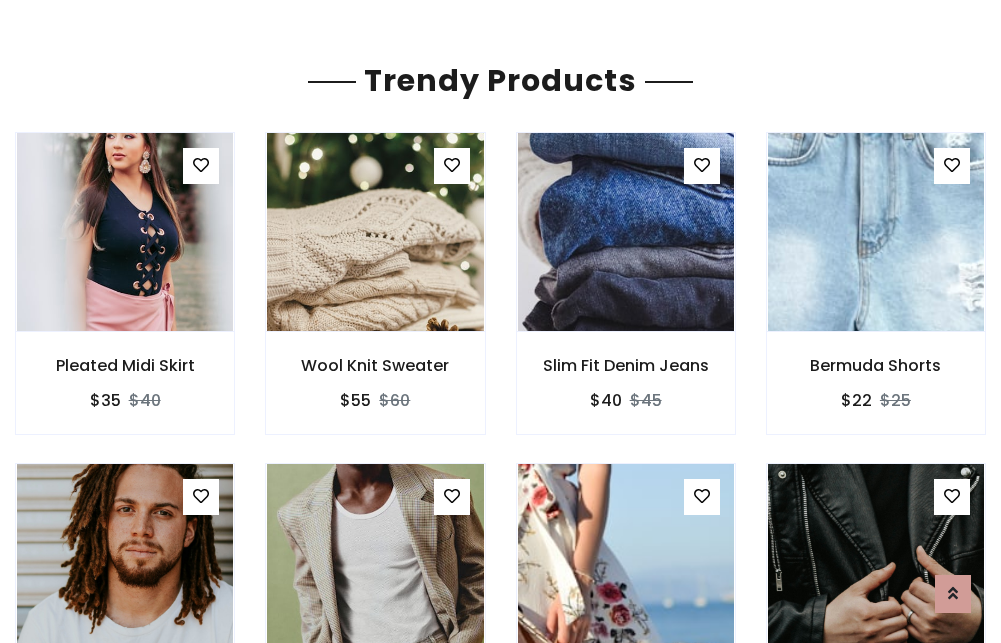 click on "Shop" at bounding box center [362, -1794] 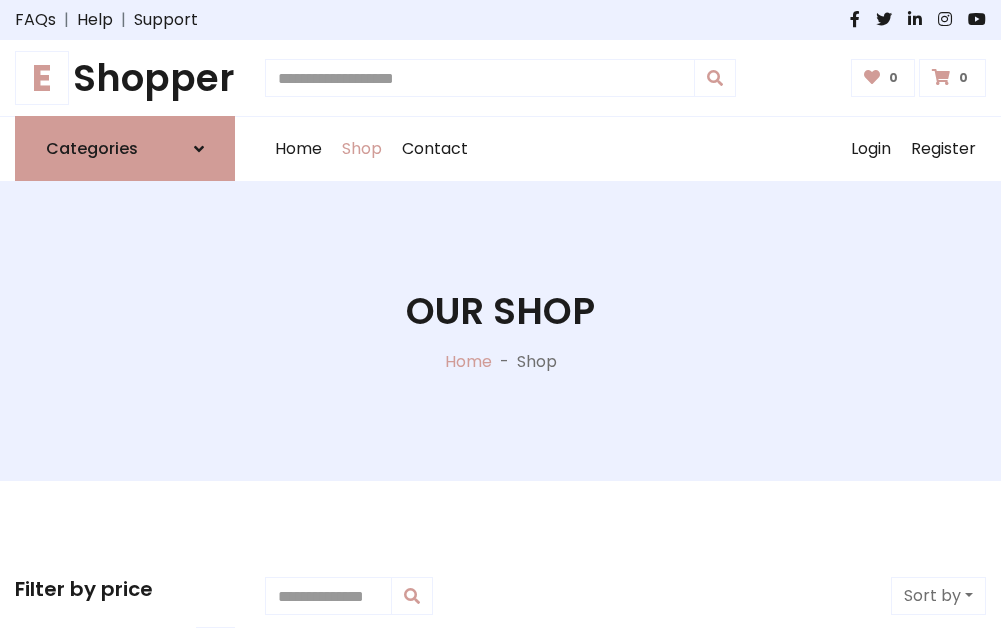 scroll, scrollTop: 0, scrollLeft: 0, axis: both 